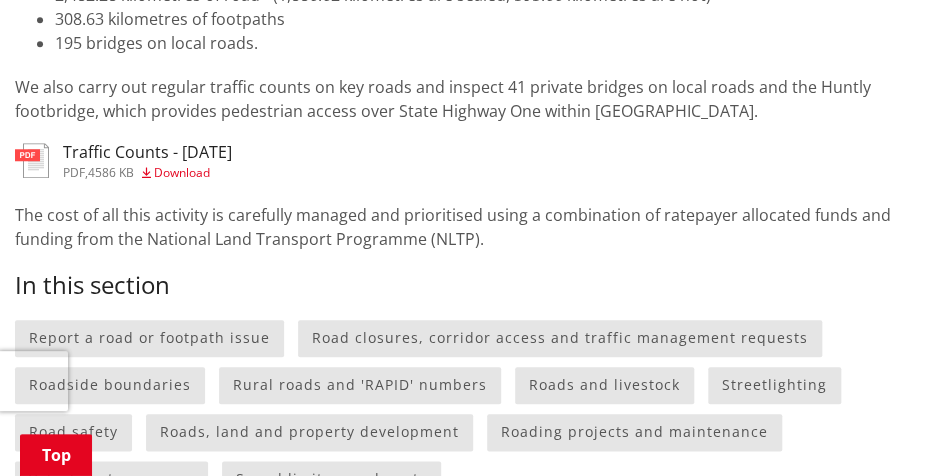 scroll, scrollTop: 470, scrollLeft: 0, axis: vertical 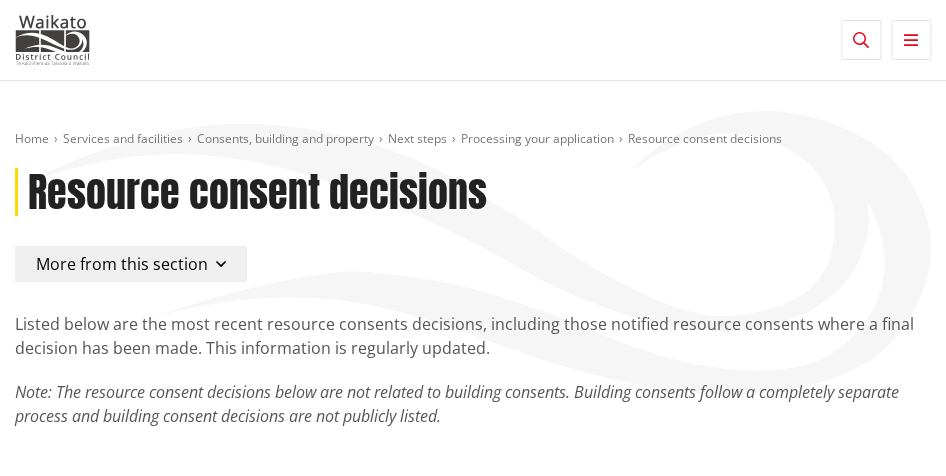 click at bounding box center [861, 40] 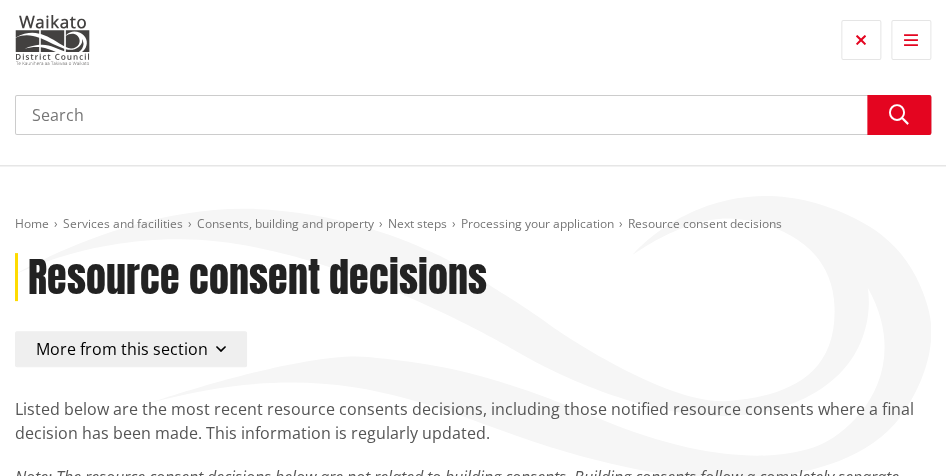 click on "Search" at bounding box center [473, 115] 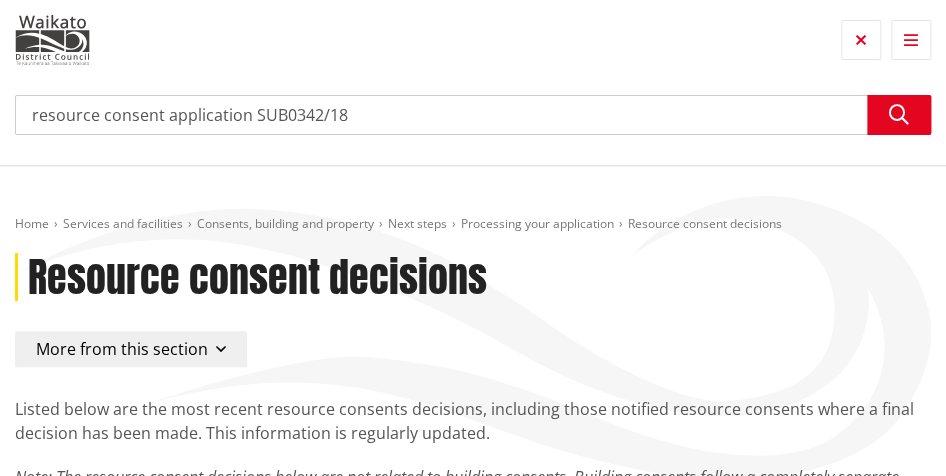 drag, startPoint x: 252, startPoint y: 115, endPoint x: -20, endPoint y: 110, distance: 272.04596 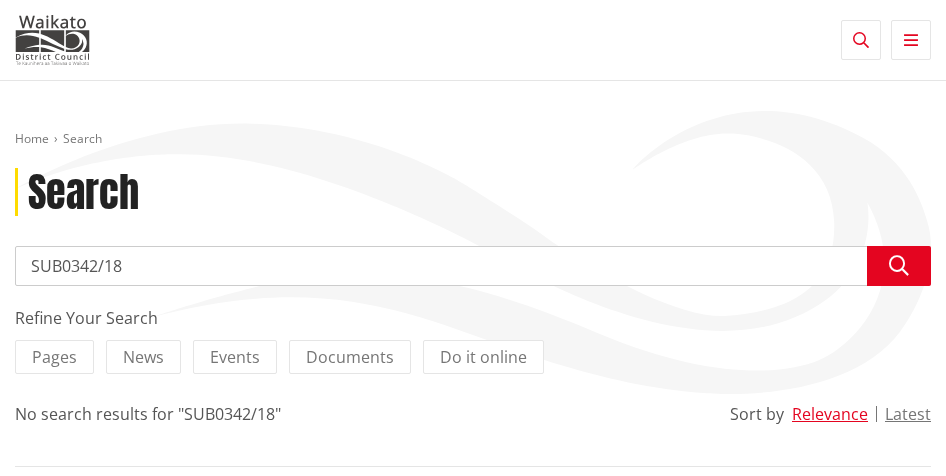 scroll, scrollTop: 0, scrollLeft: 0, axis: both 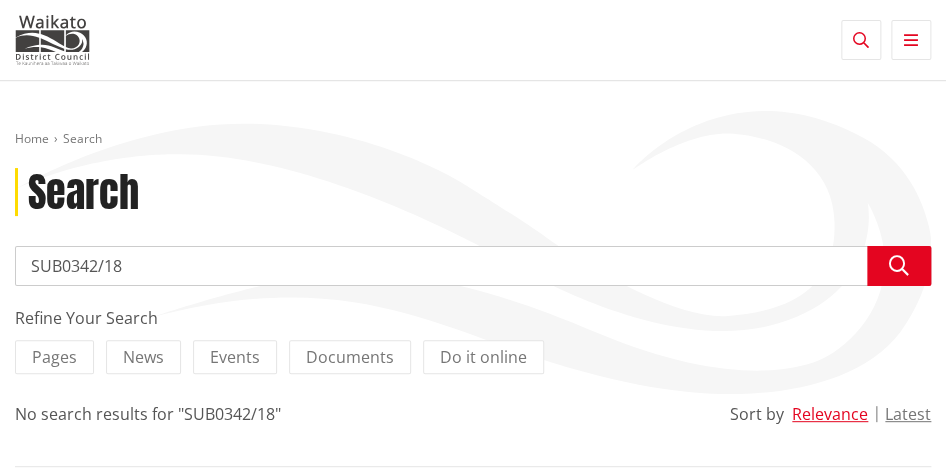 drag, startPoint x: 59, startPoint y: 264, endPoint x: 1, endPoint y: 264, distance: 58 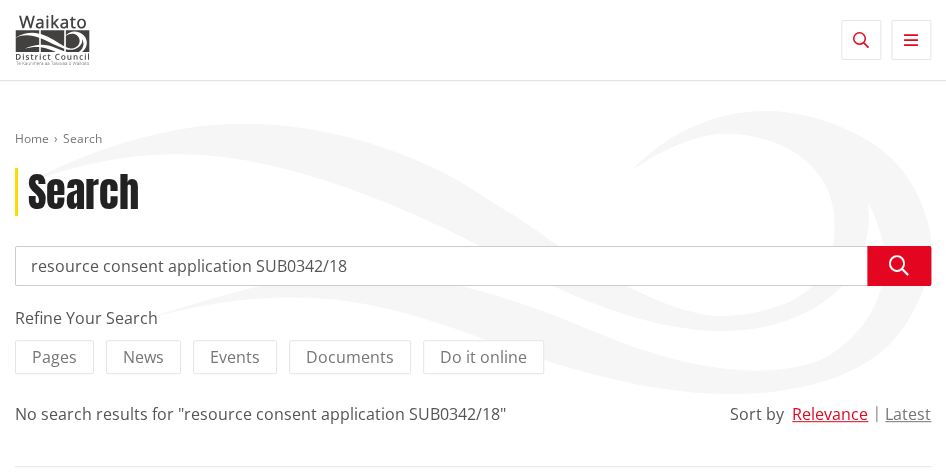 scroll, scrollTop: 0, scrollLeft: 0, axis: both 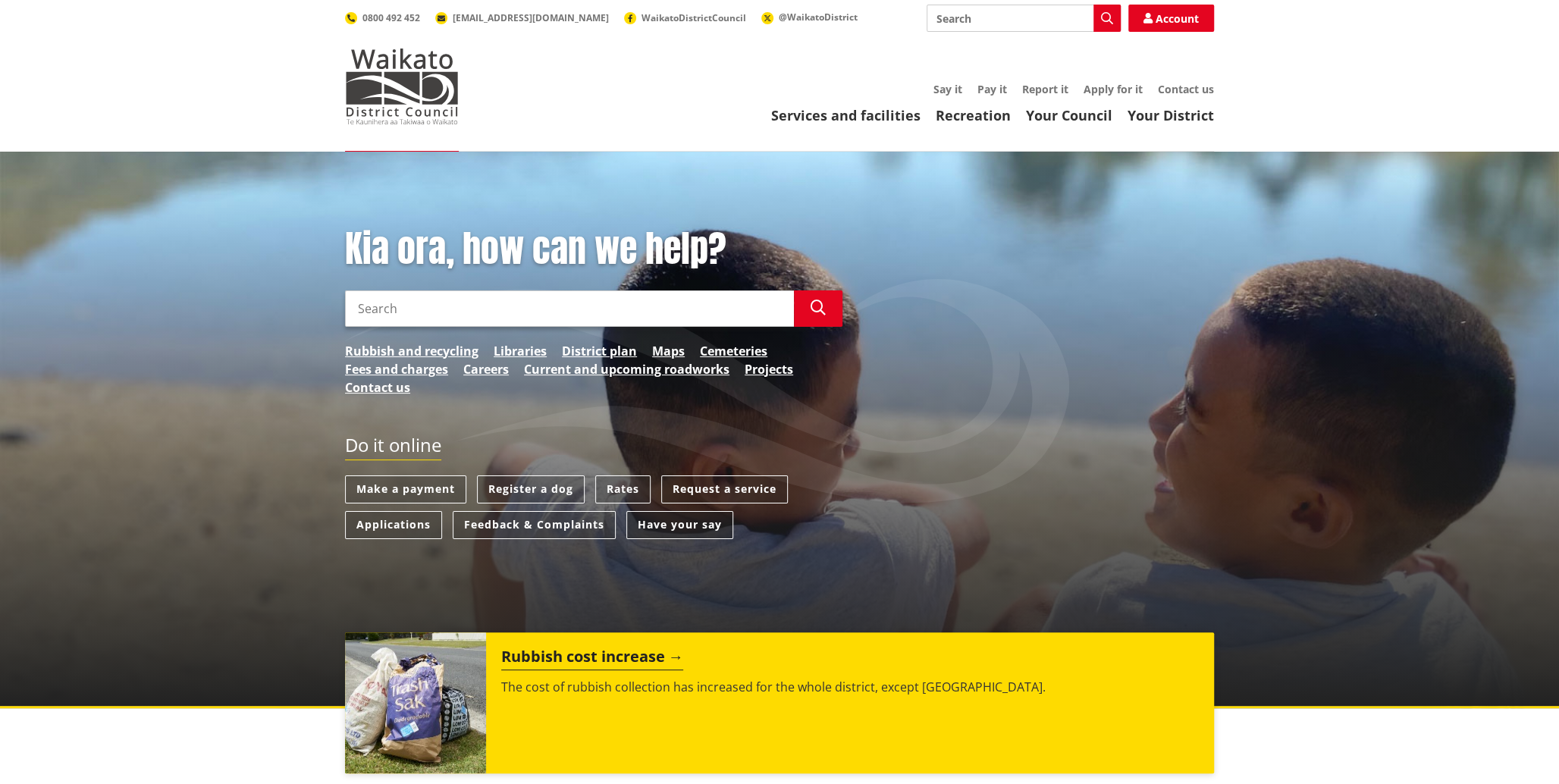 click on "Have your say" at bounding box center (679, 525) 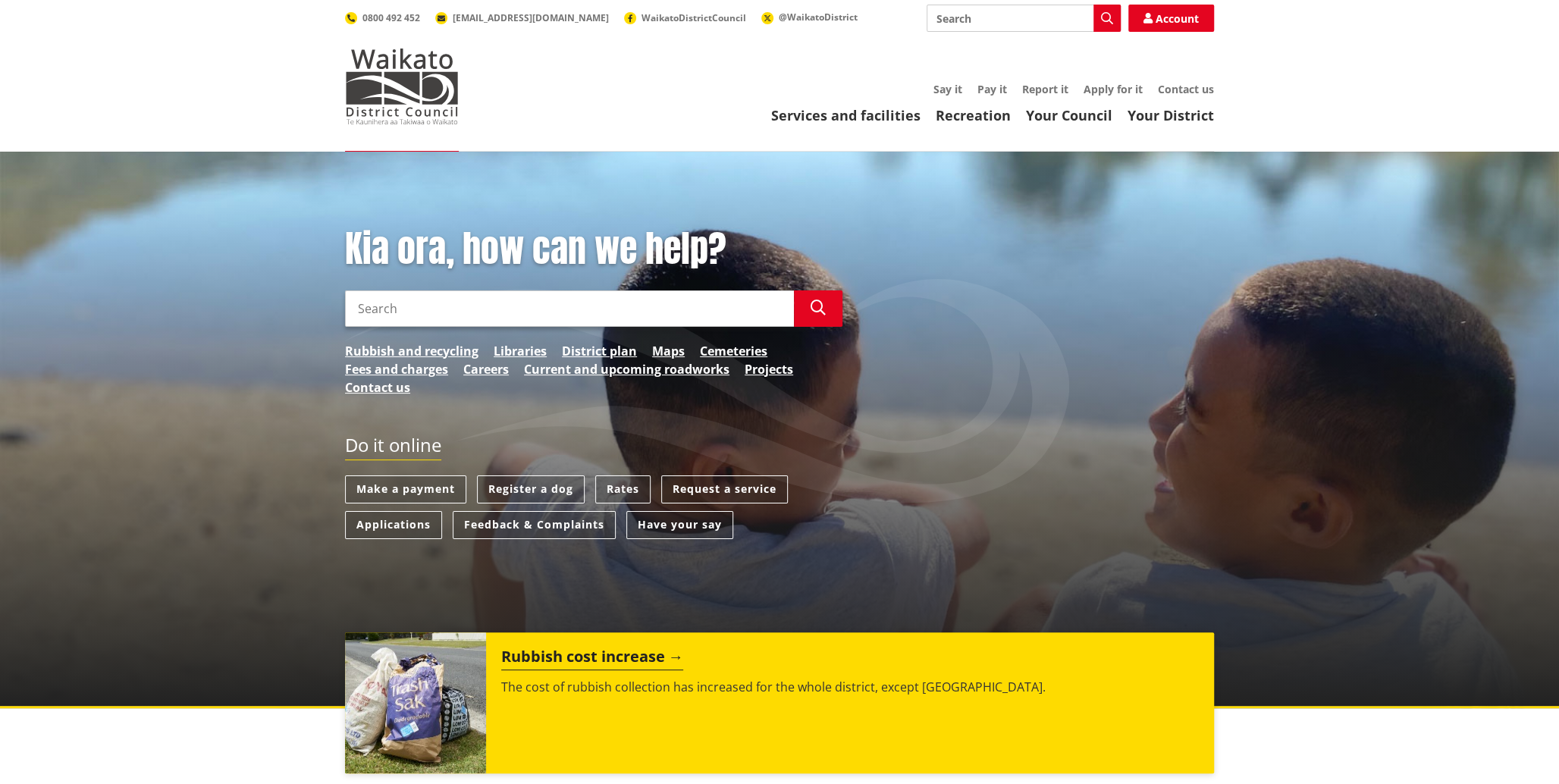 click on "Search" at bounding box center [1024, 18] 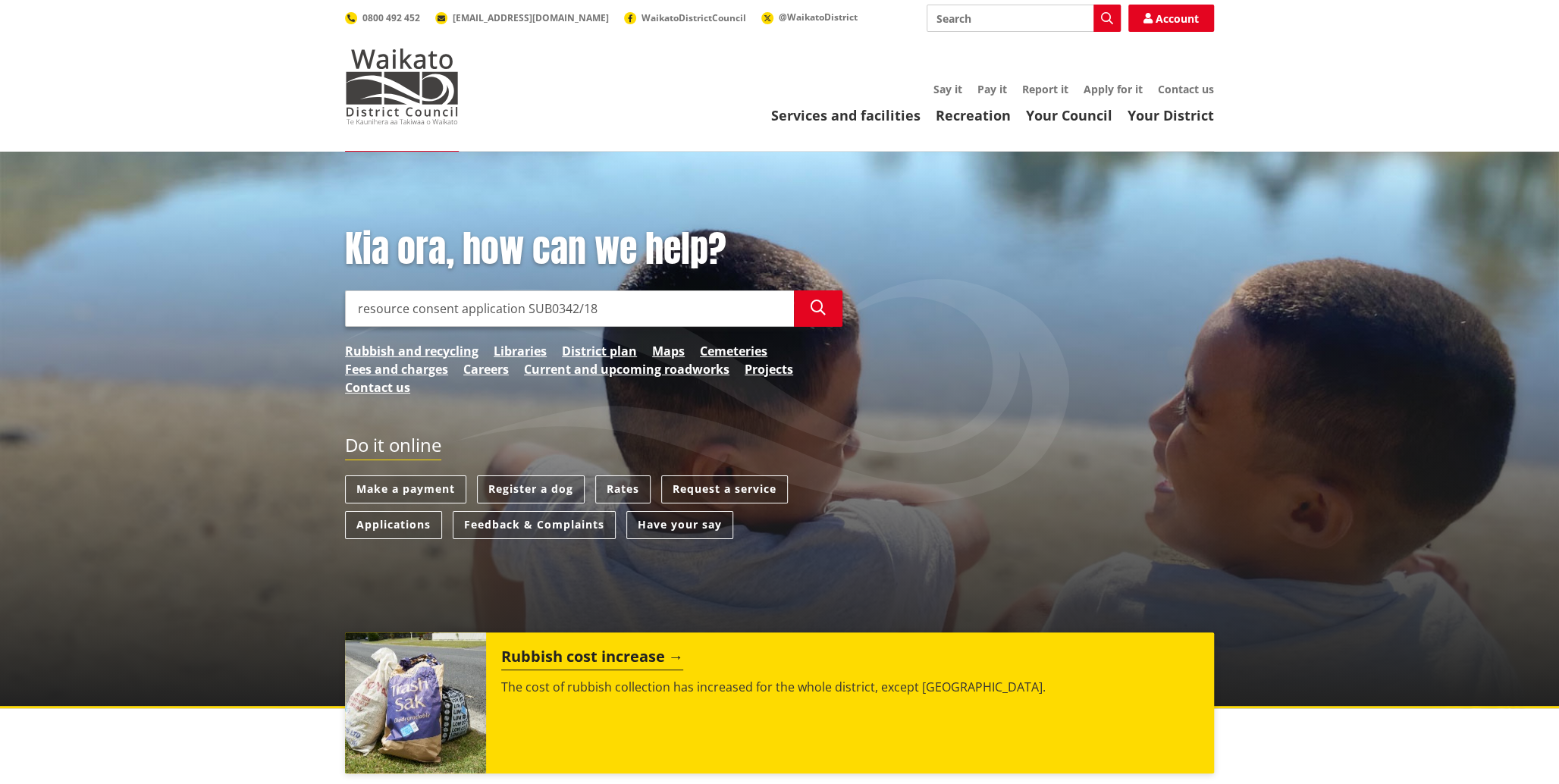 drag, startPoint x: 525, startPoint y: 308, endPoint x: 630, endPoint y: 304, distance: 105.07616 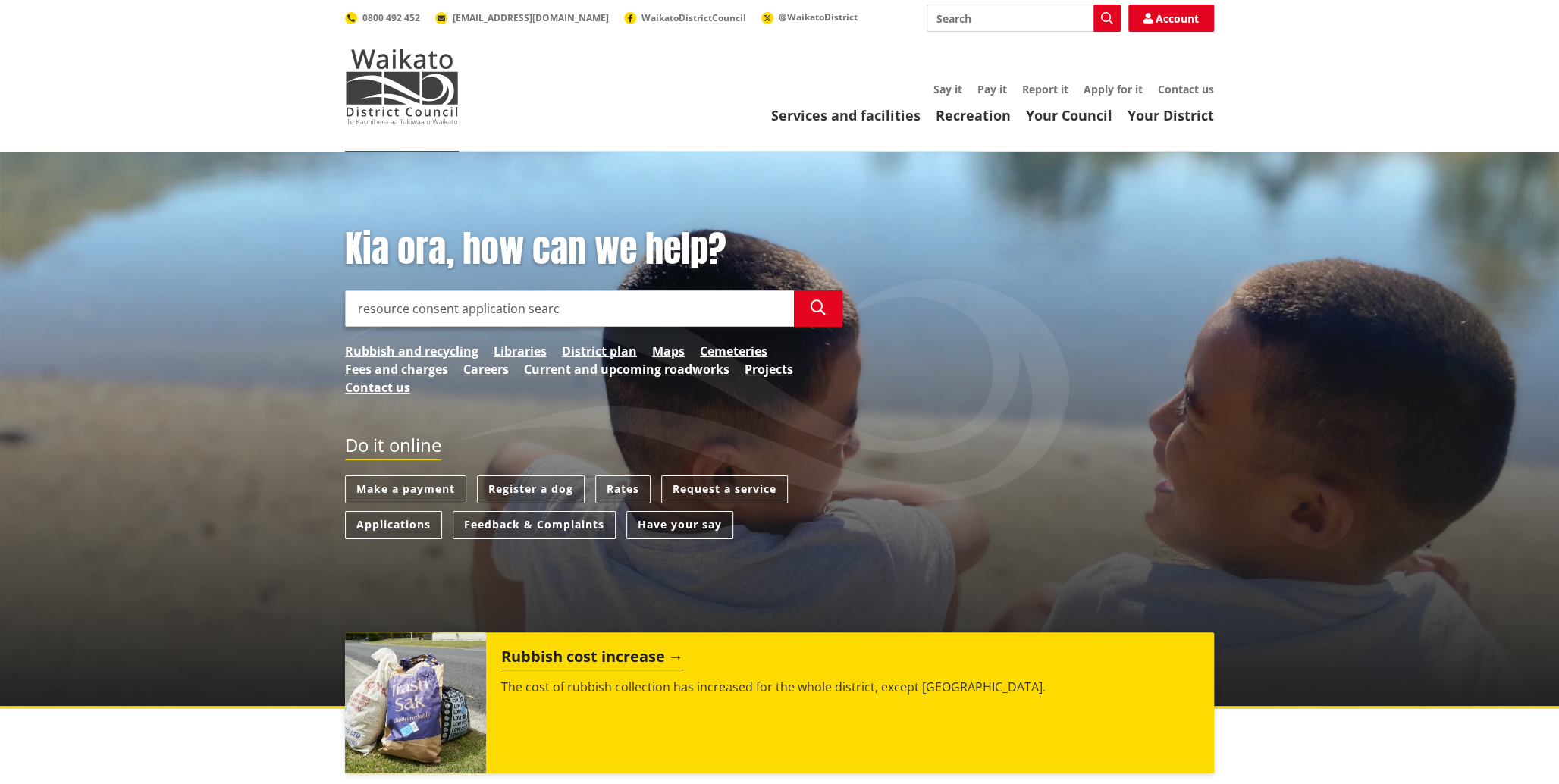 type on "resource consent application search" 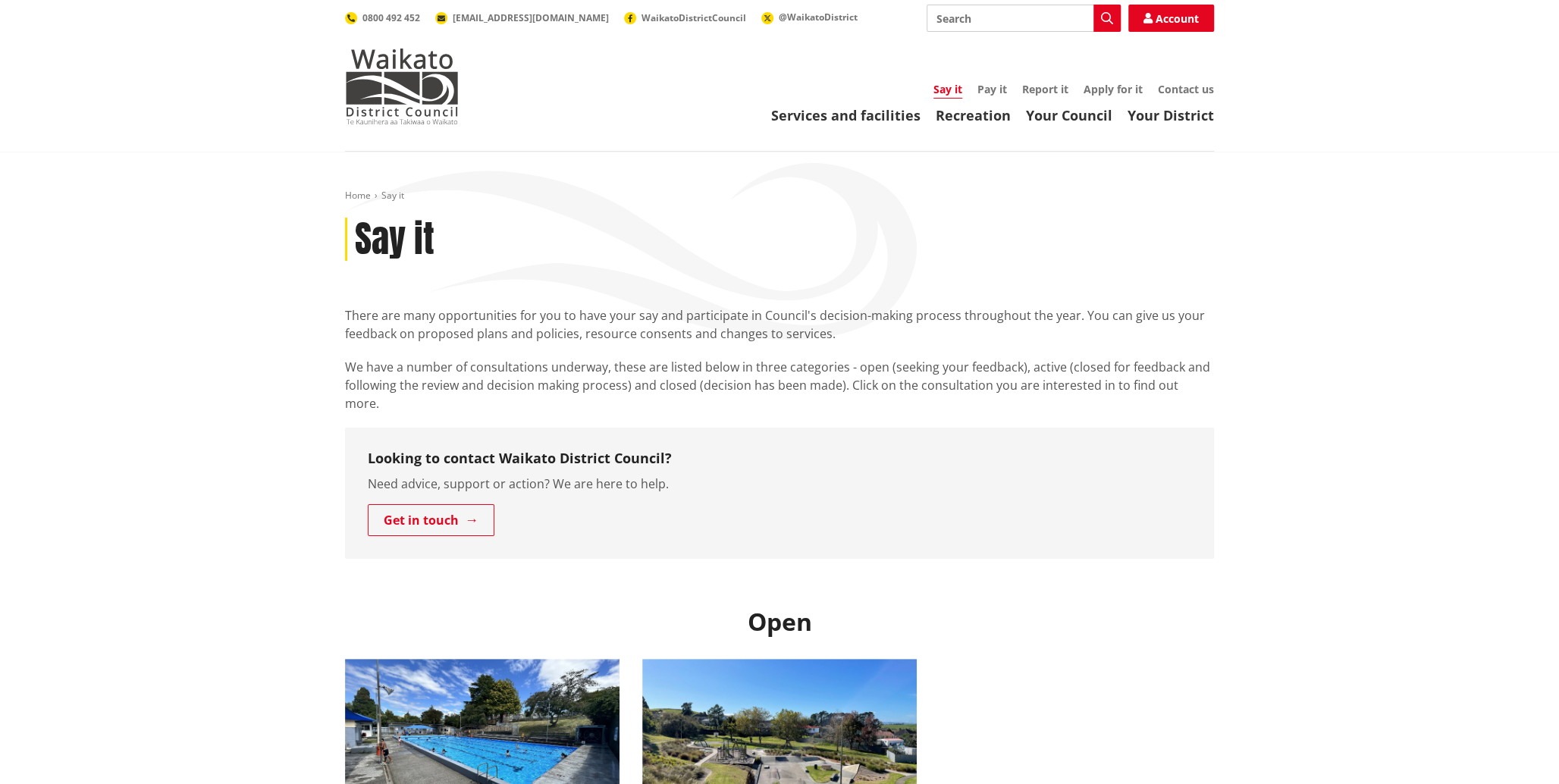 scroll, scrollTop: 0, scrollLeft: 0, axis: both 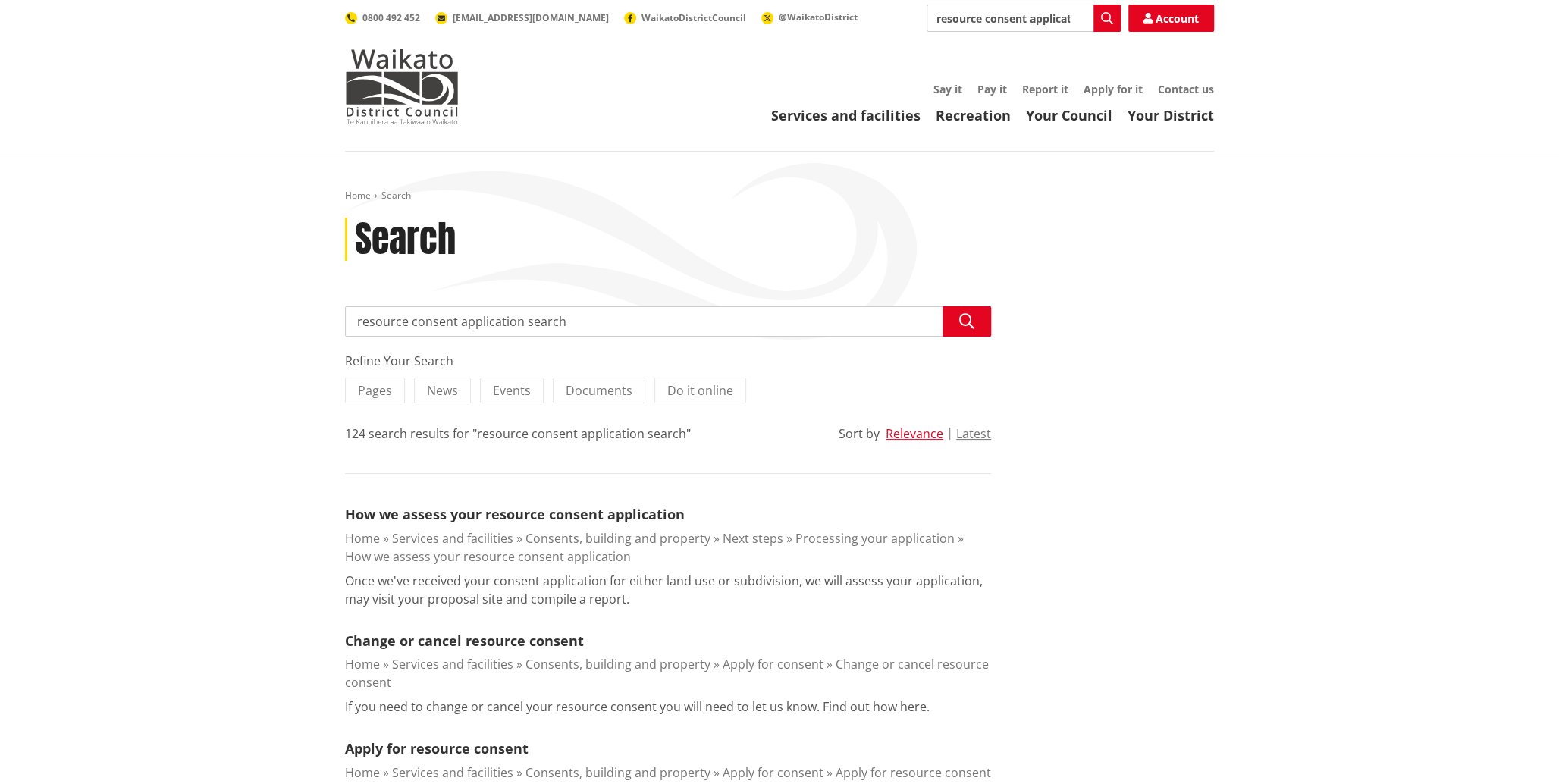 drag, startPoint x: 611, startPoint y: 328, endPoint x: 334, endPoint y: 322, distance: 277.06497 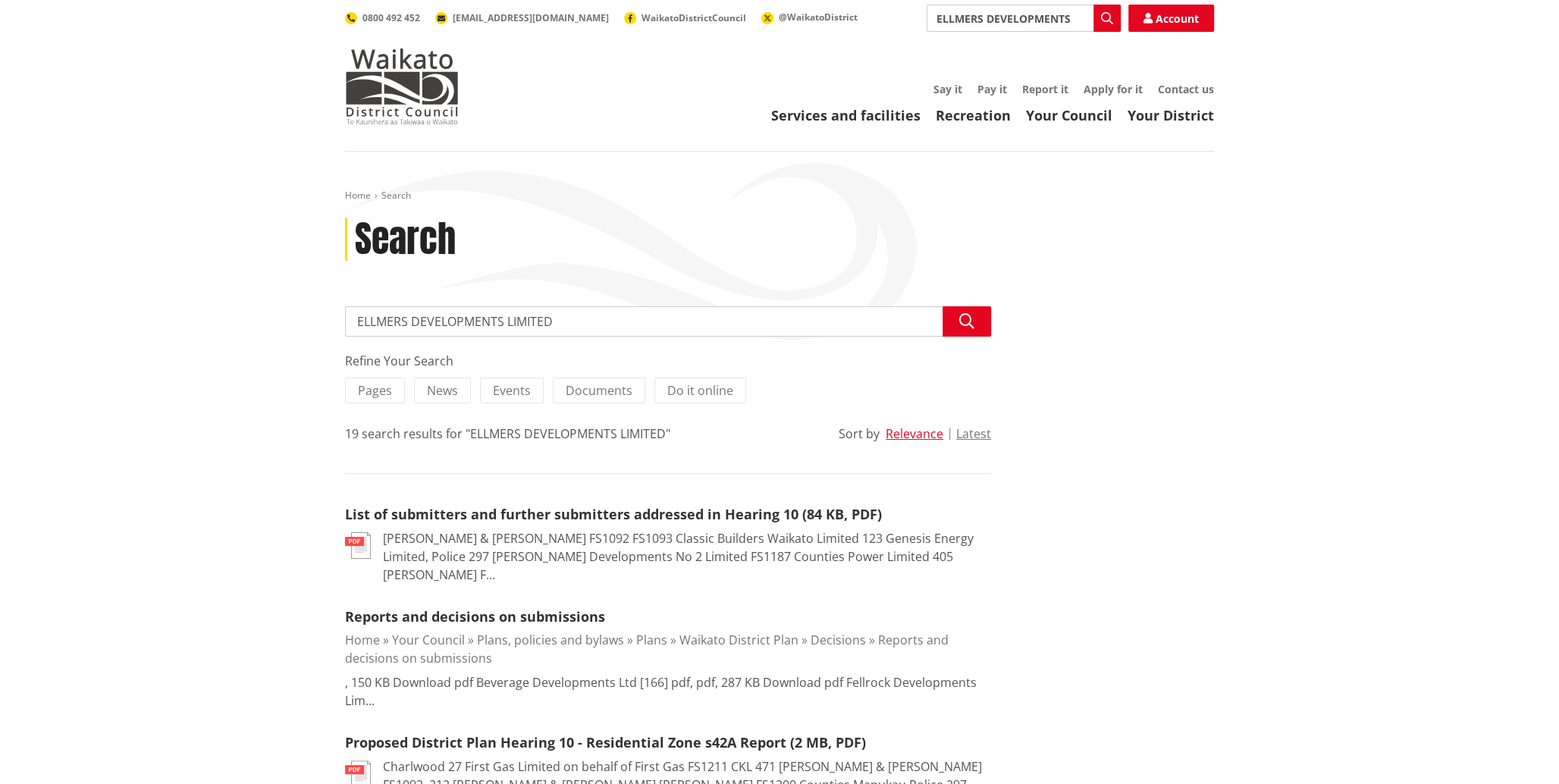 scroll, scrollTop: 0, scrollLeft: 0, axis: both 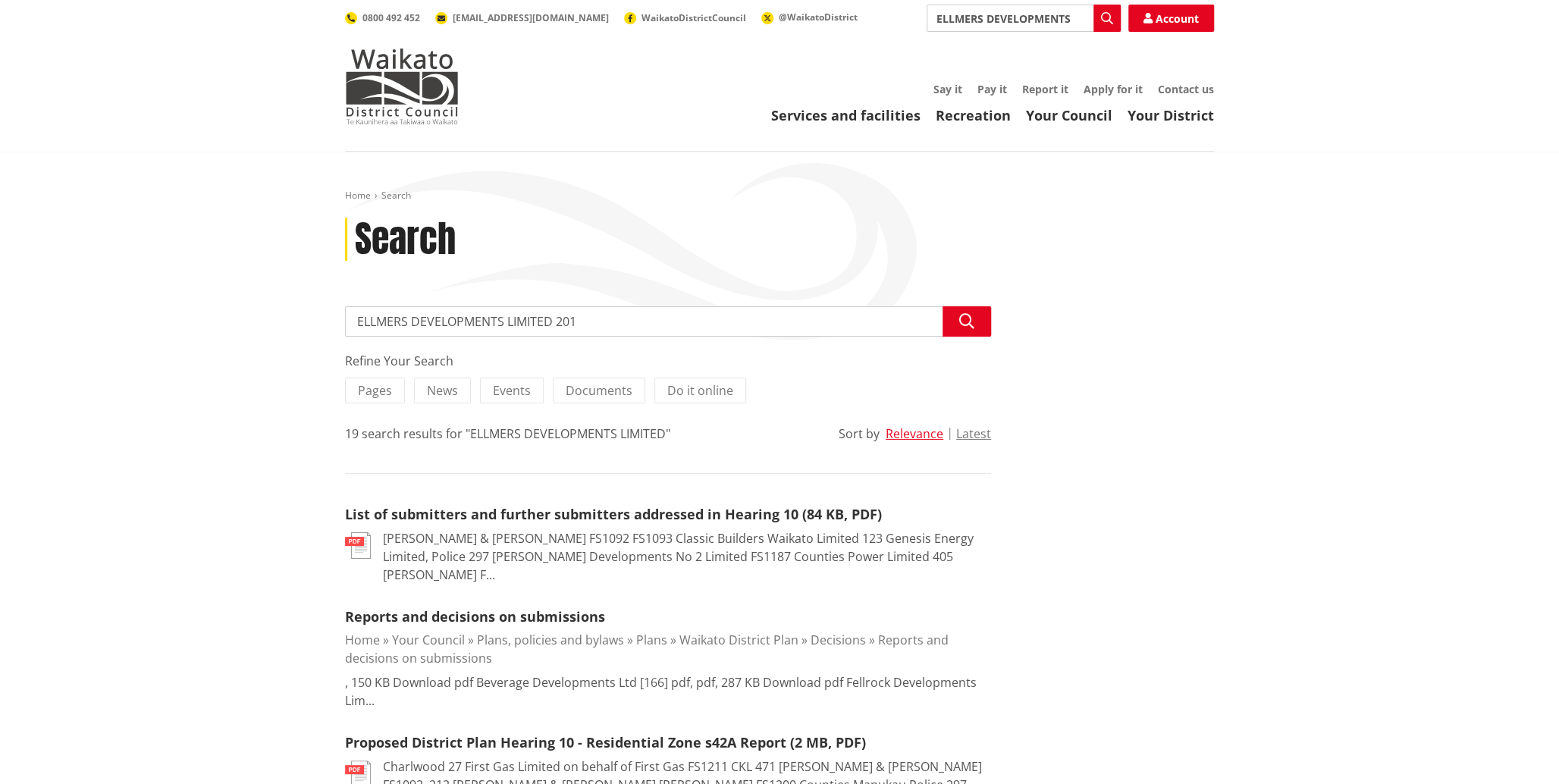 type on "ELLMERS DEVELOPMENTS LIMITED 2018" 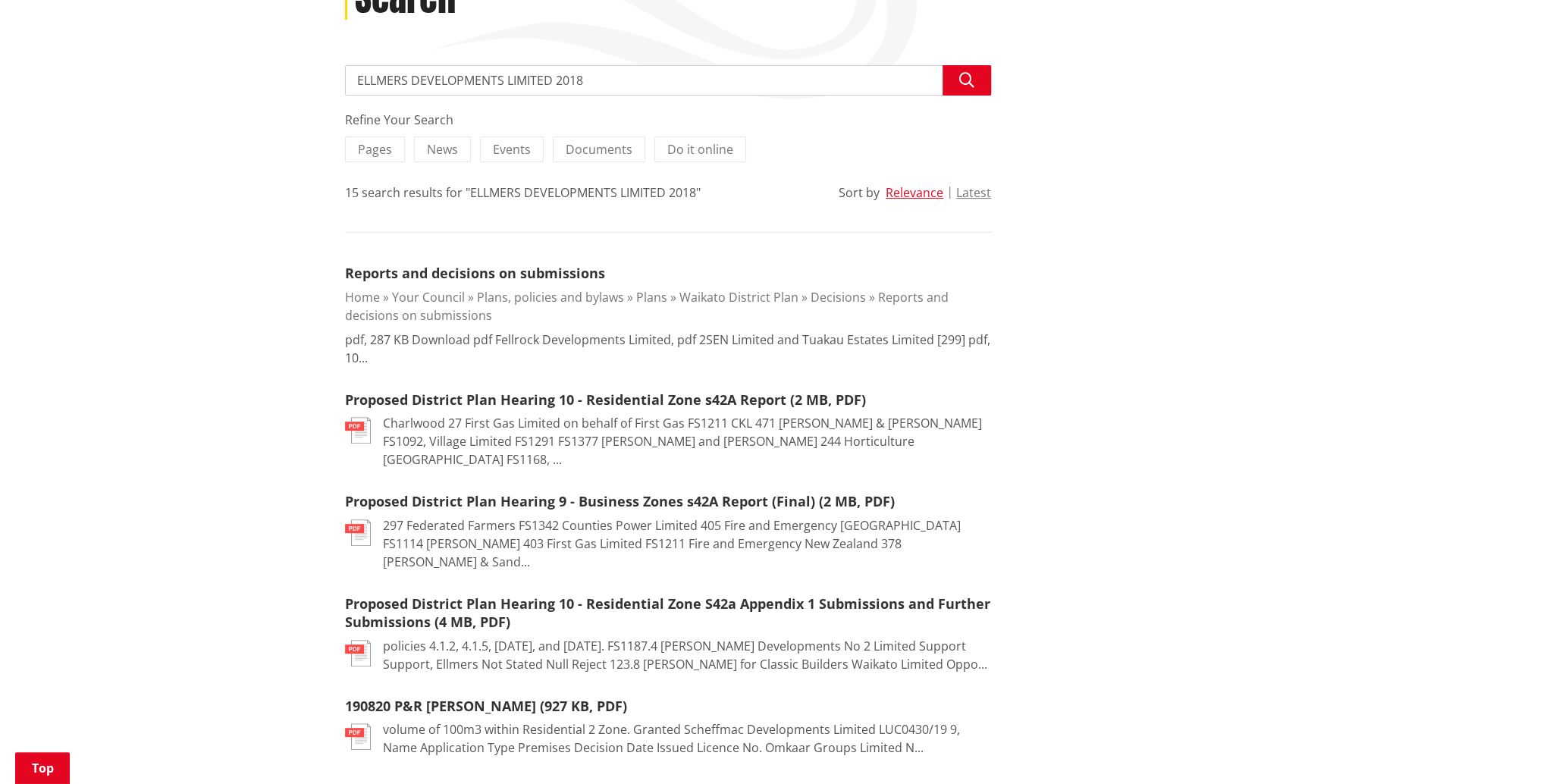 scroll, scrollTop: 242, scrollLeft: 0, axis: vertical 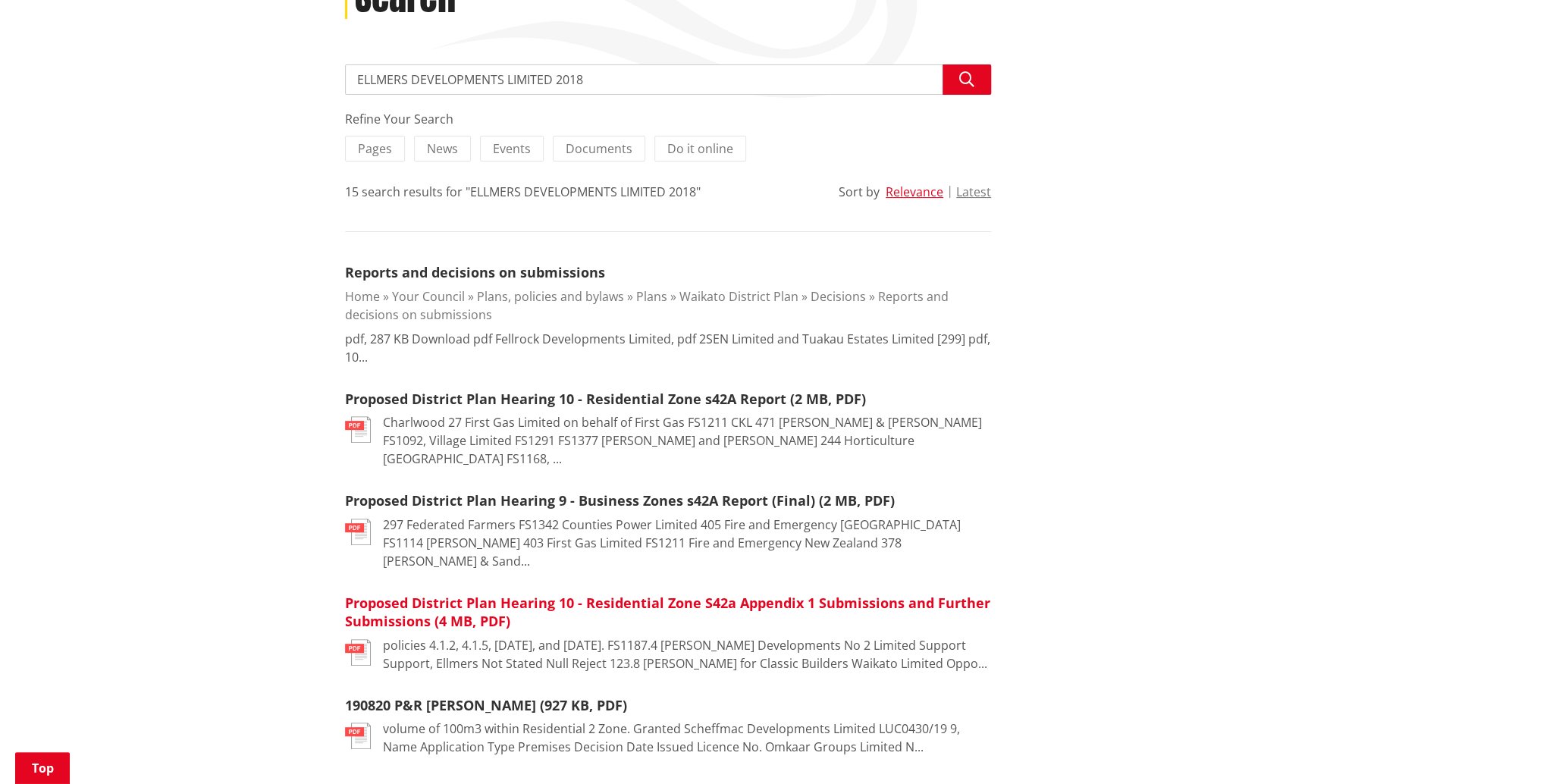 click on "Proposed District Plan Hearing 10 - Residential Zone  S42a Appendix 1 Submissions and Further Submissions (4 MB, PDF)" at bounding box center (667, 612) 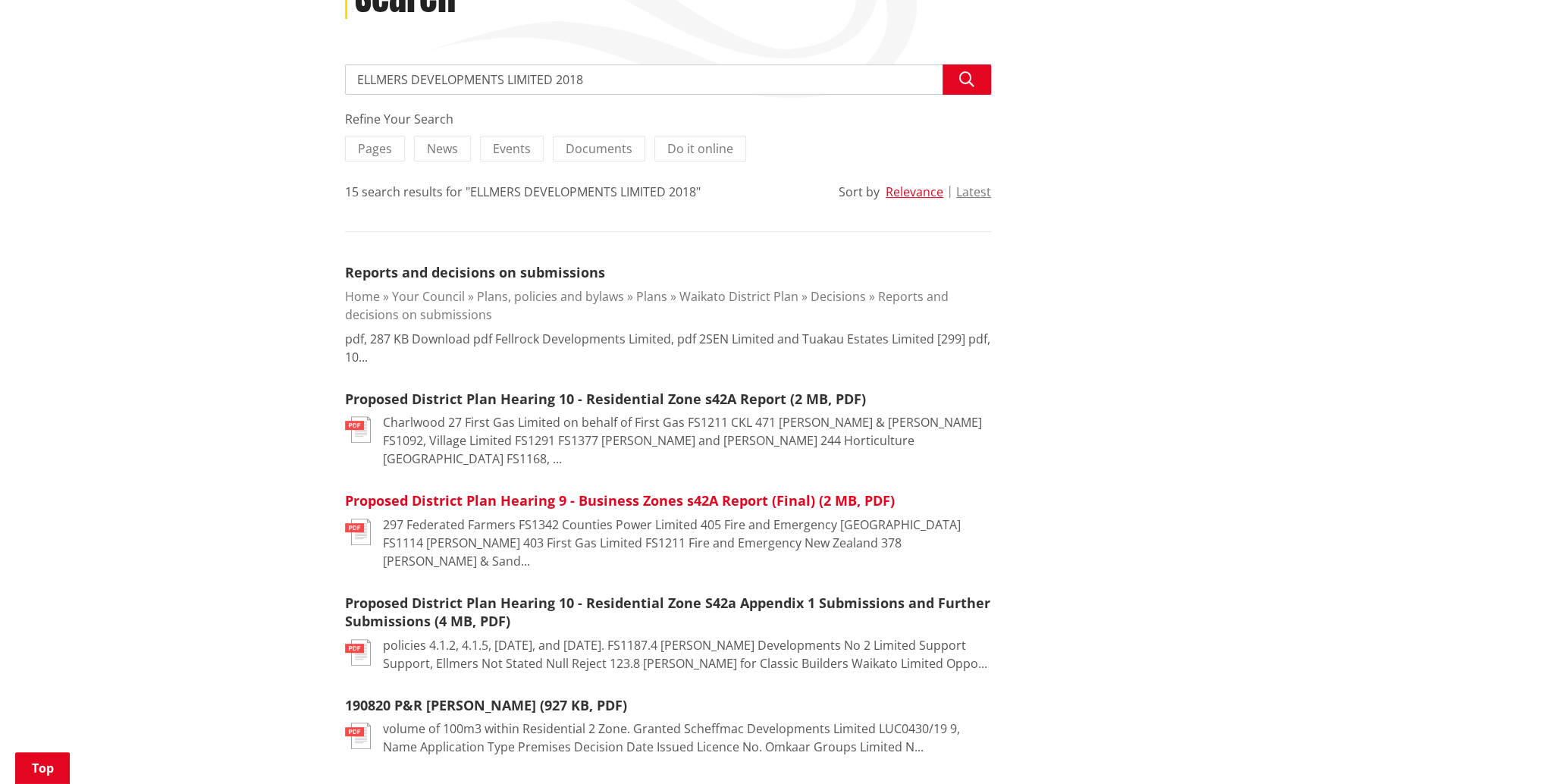click on "Proposed District Plan Hearing 9 -  Business Zones s42A Report (Final) (2 MB, PDF)" at bounding box center (620, 500) 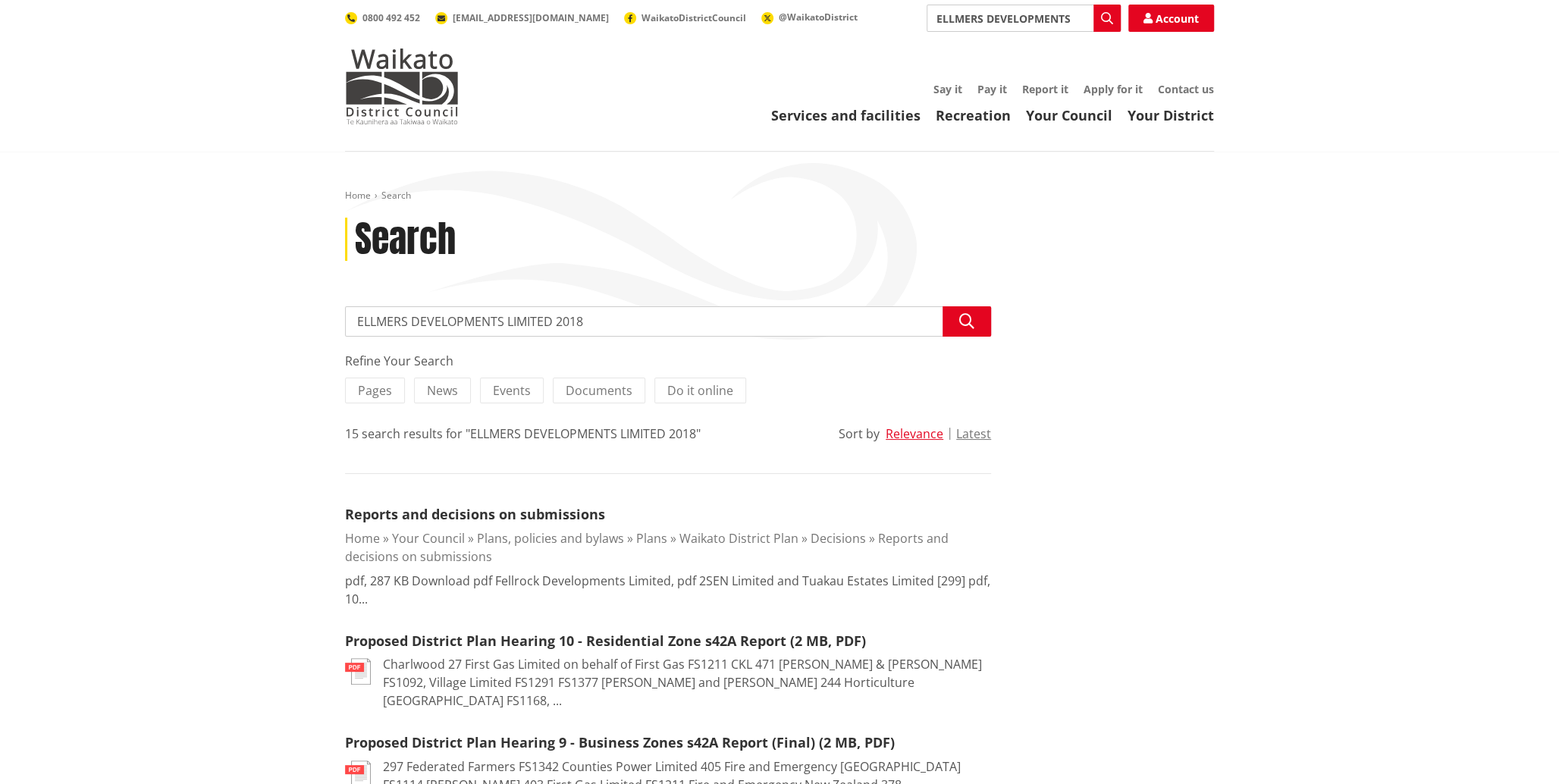 scroll, scrollTop: 0, scrollLeft: 0, axis: both 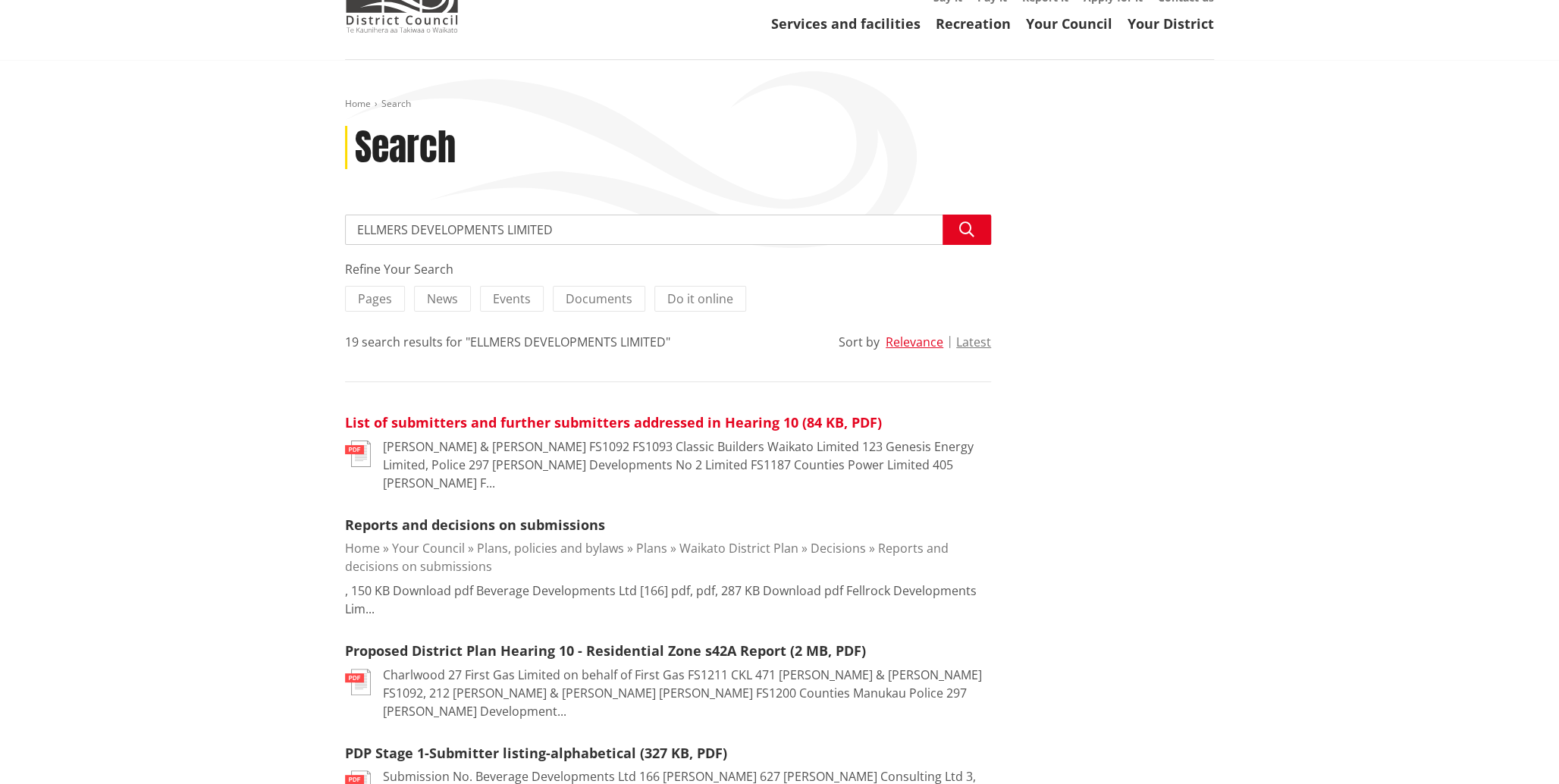 click on "List of submitters and further submitters addressed in Hearing 10 (84 KB, PDF)" at bounding box center [613, 422] 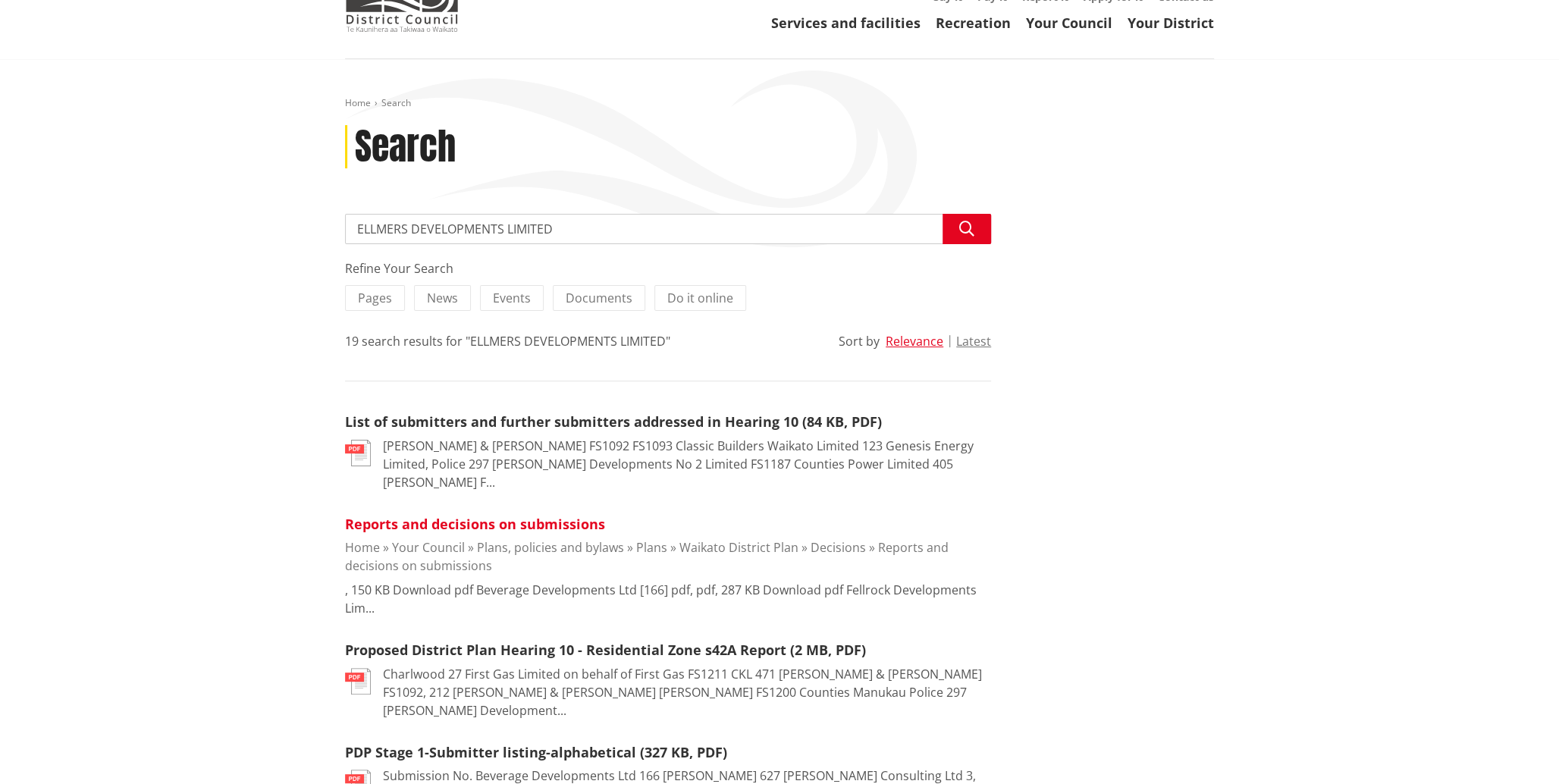 click on "Reports and decisions on submissions" at bounding box center [475, 524] 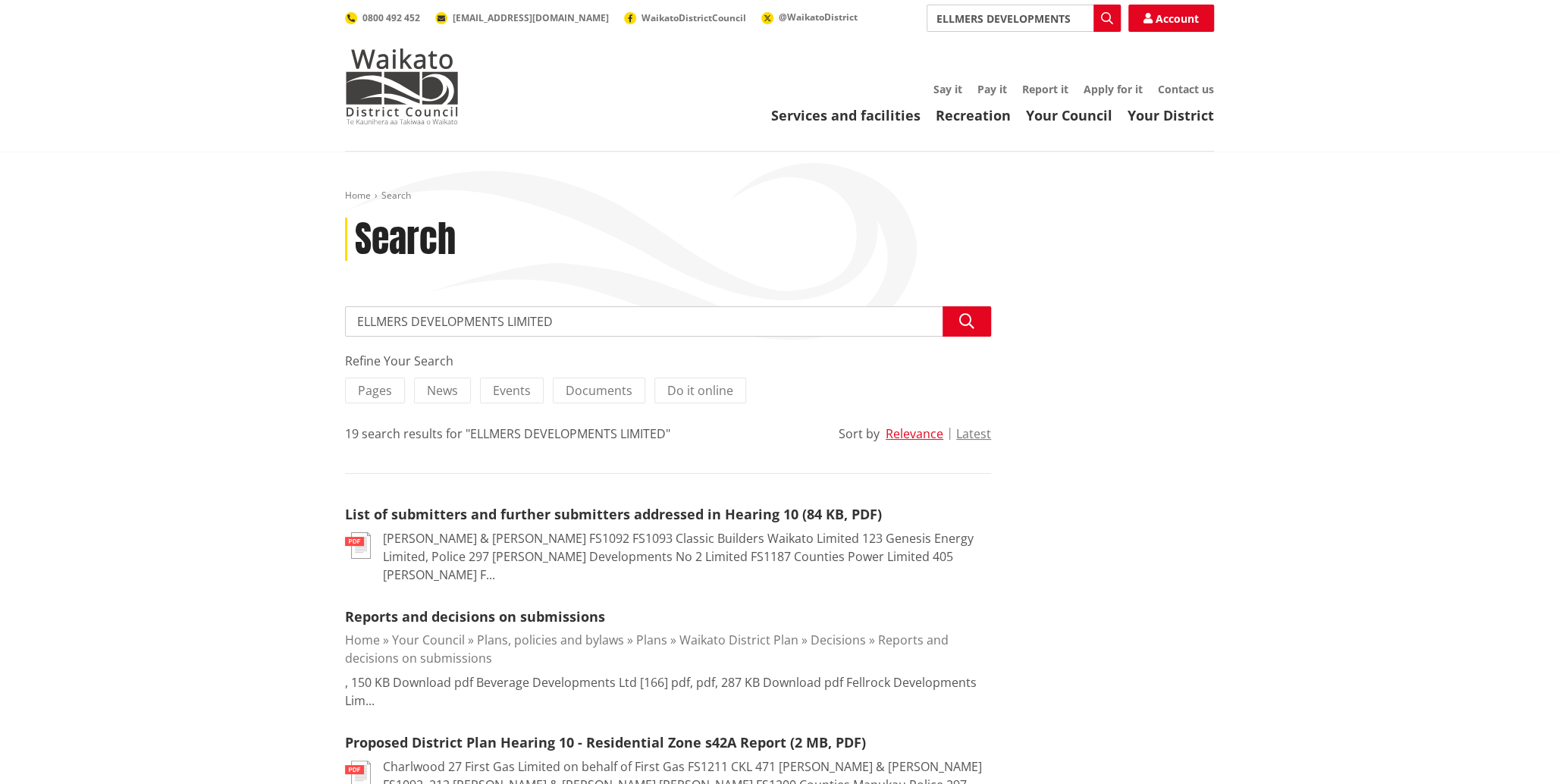 scroll, scrollTop: 0, scrollLeft: 0, axis: both 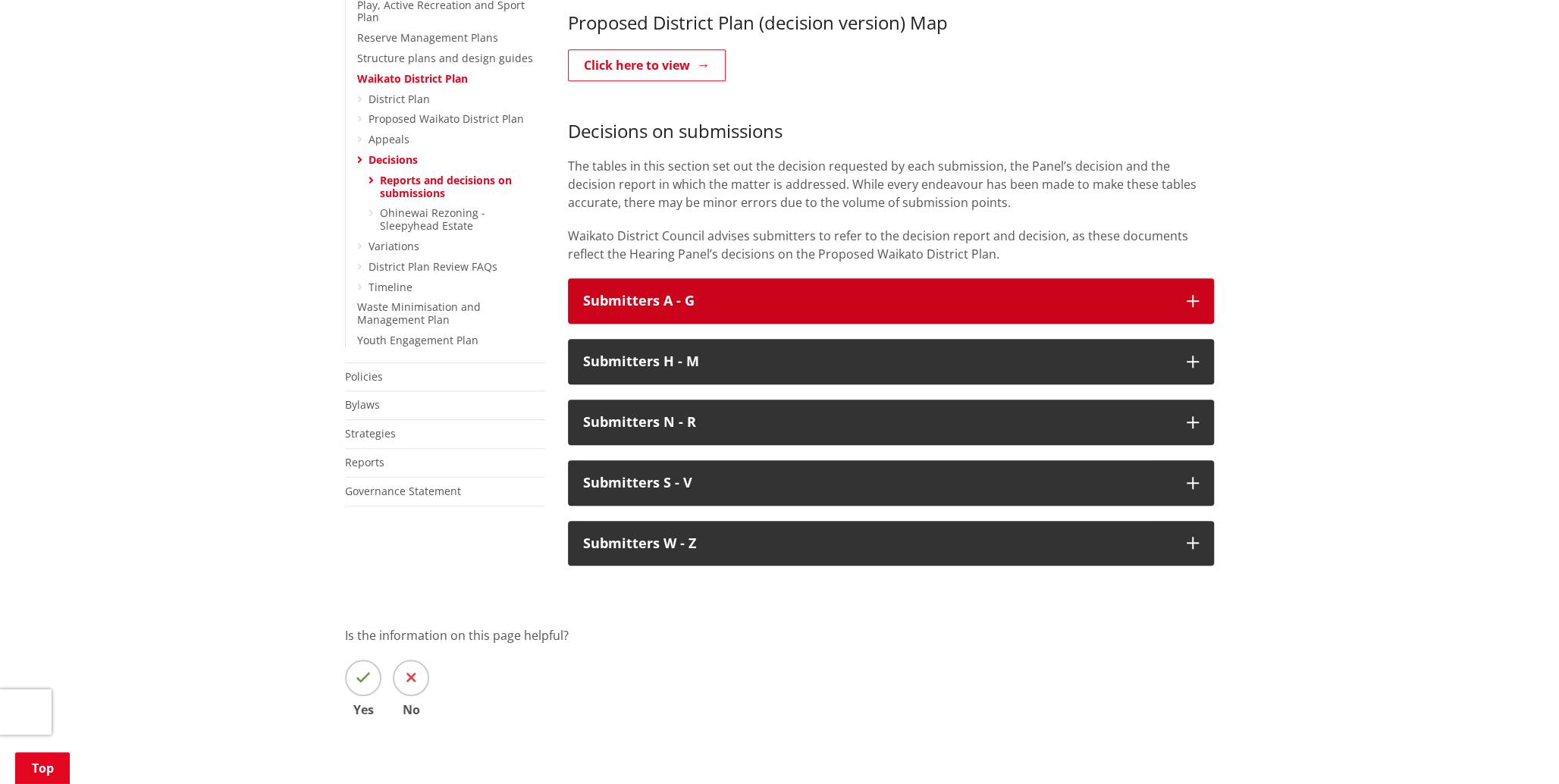 click on "Submitters A - G" at bounding box center [877, 301] 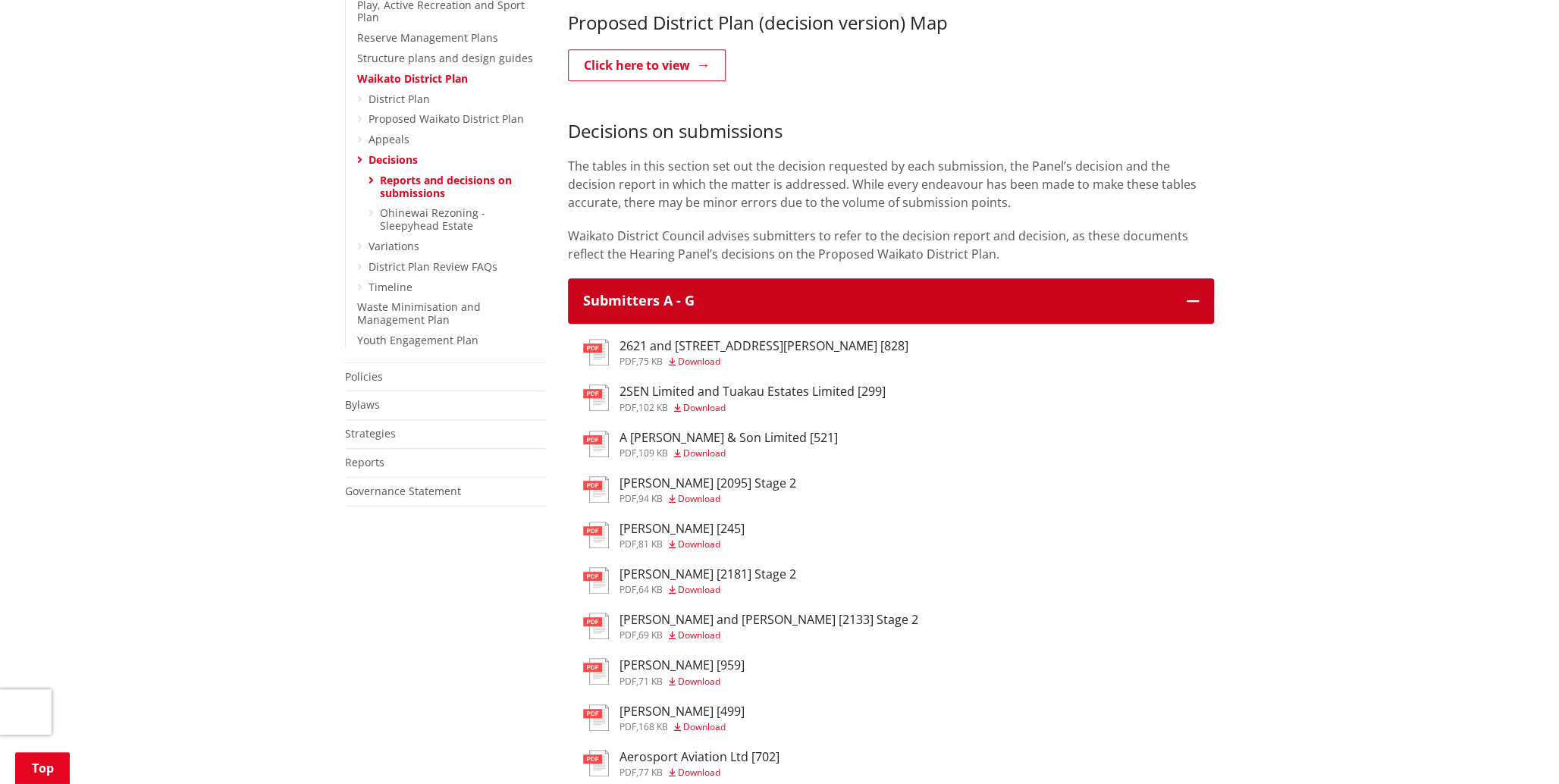click on "Submitters A - G" at bounding box center (877, 301) 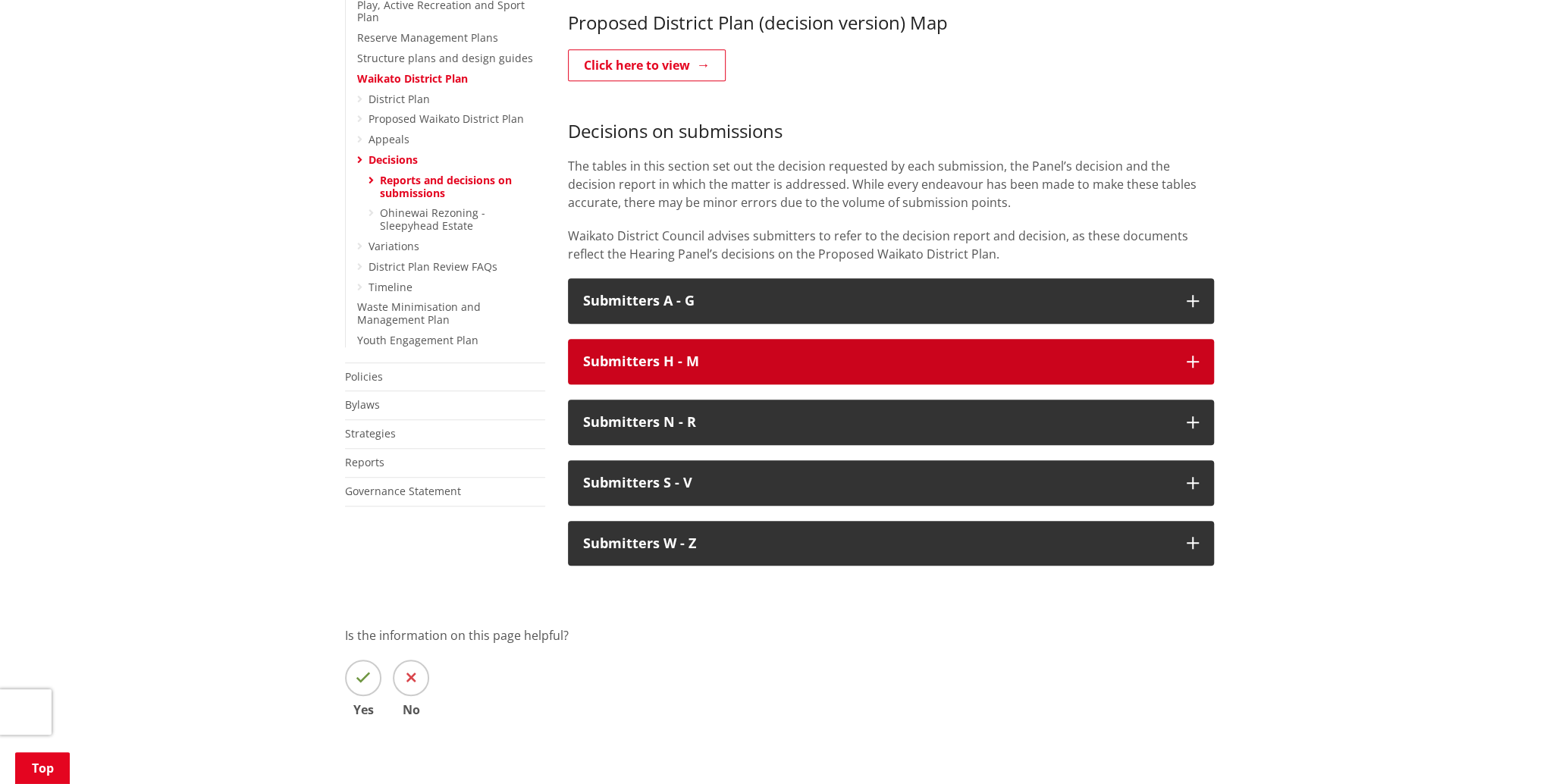 click on "Submitters H - M" at bounding box center [877, 362] 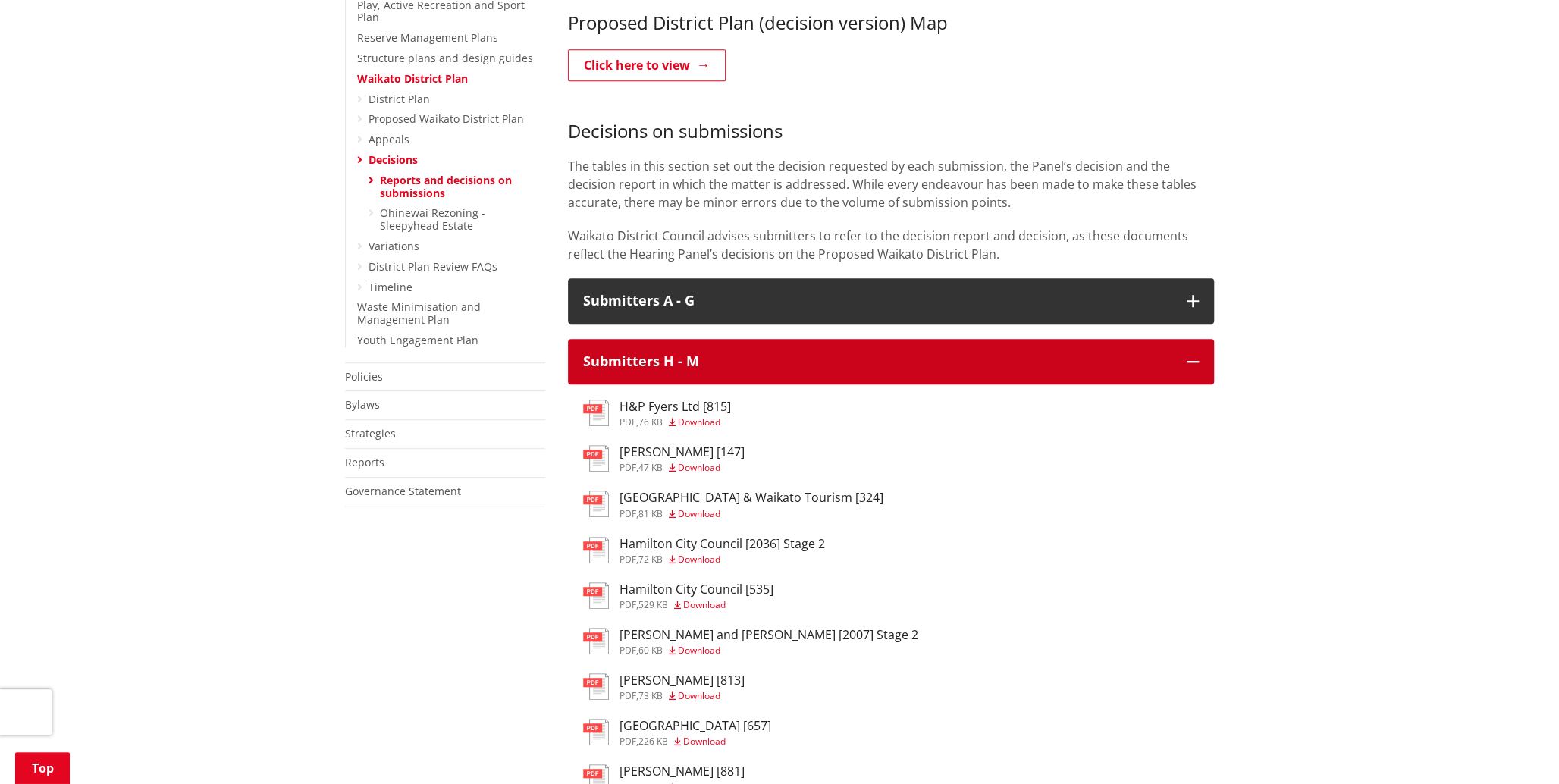 click on "Submitters H - M" at bounding box center [877, 362] 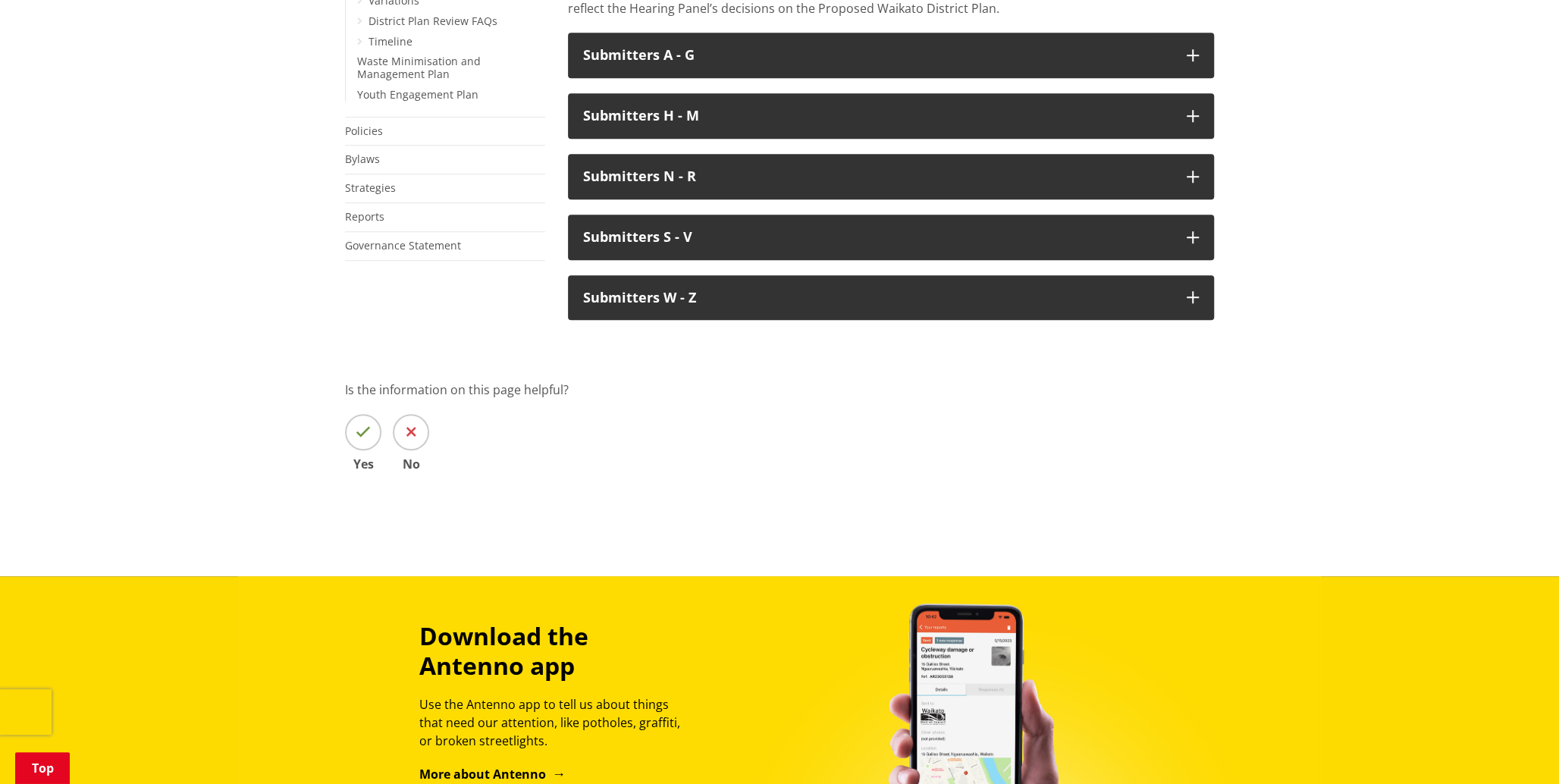 scroll, scrollTop: 864, scrollLeft: 0, axis: vertical 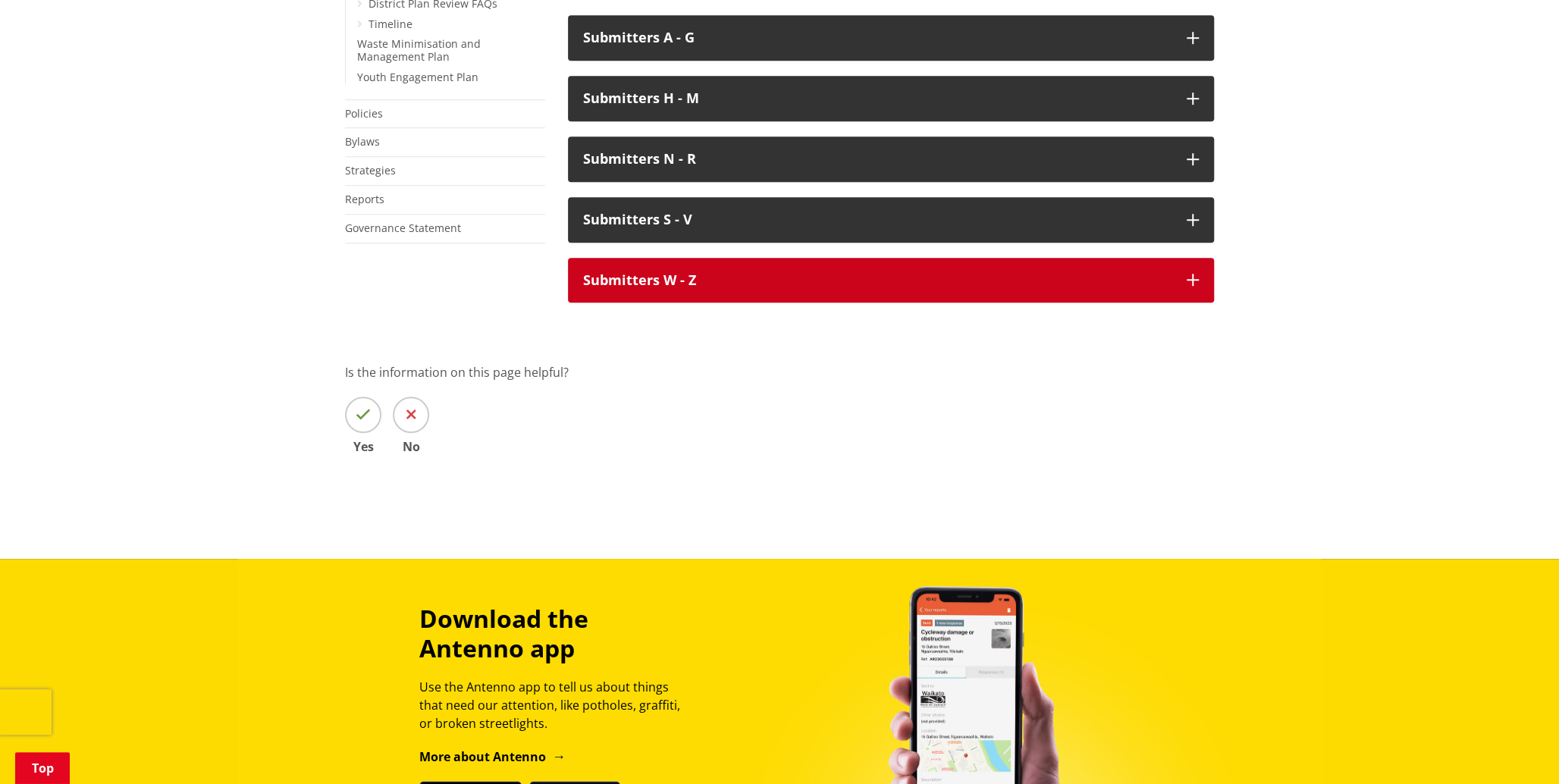 click on "Submitters W - Z" at bounding box center [891, 281] 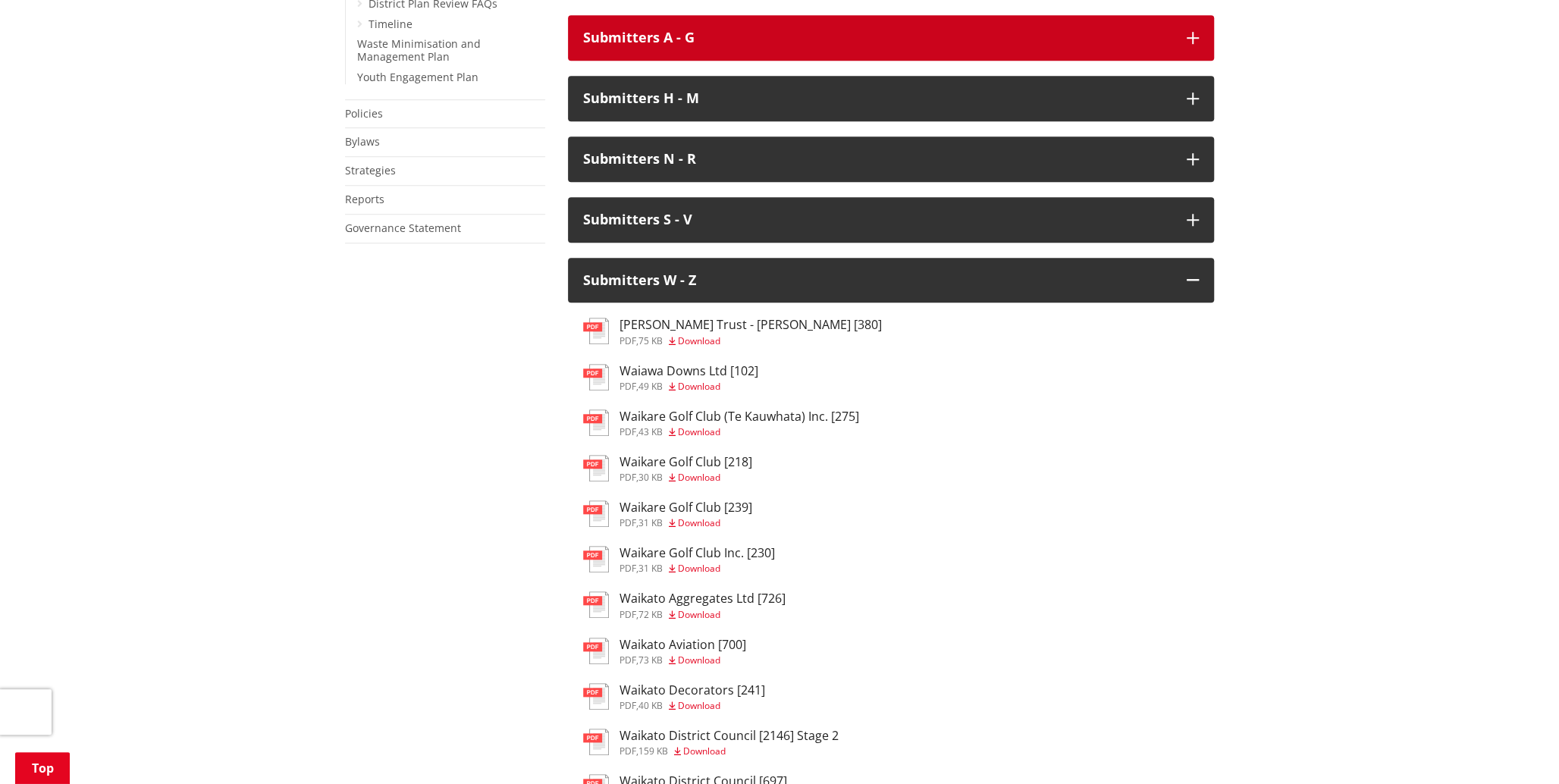 click on "Submitters A - G" at bounding box center [877, 38] 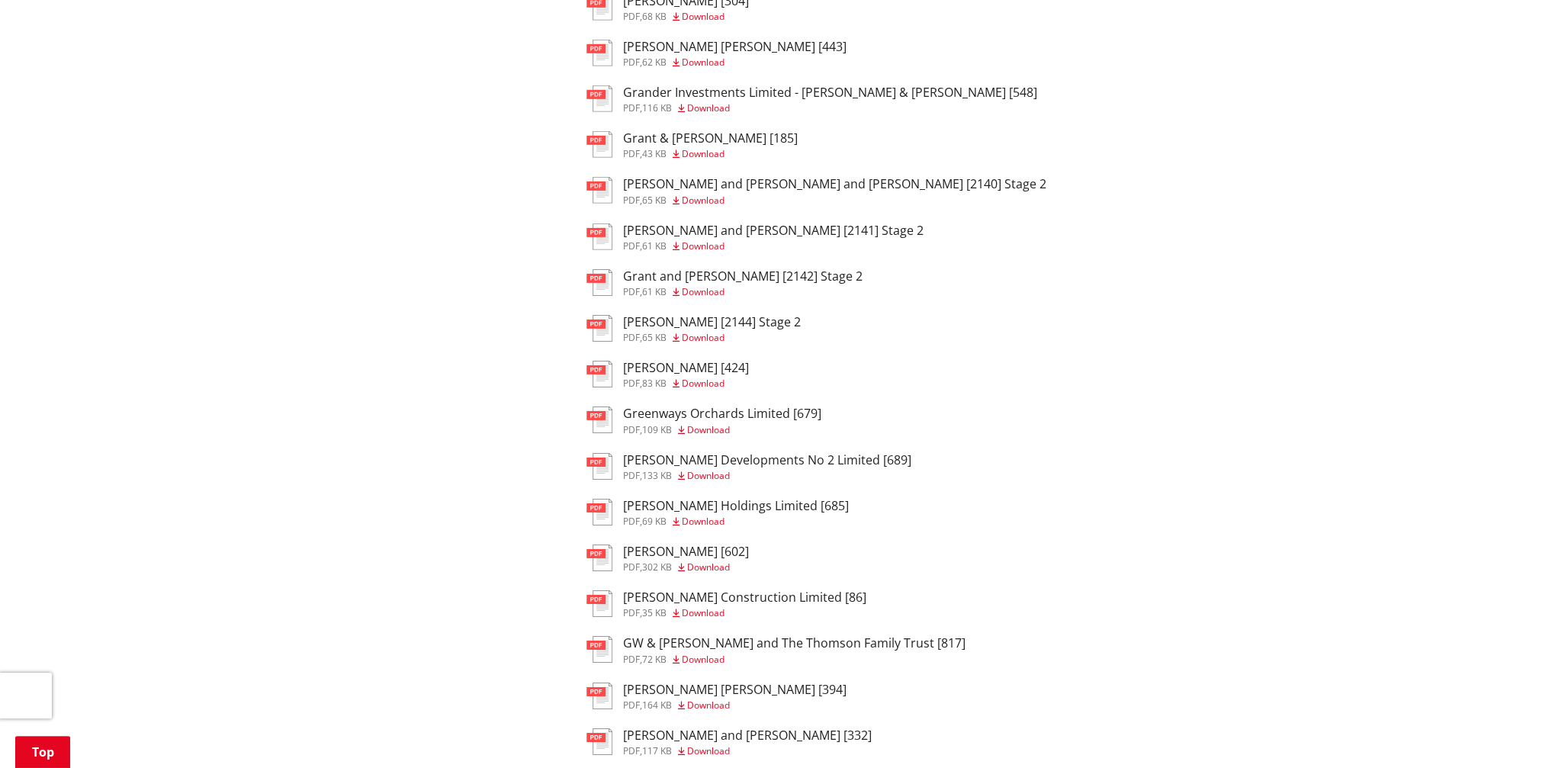 scroll, scrollTop: 17256, scrollLeft: 0, axis: vertical 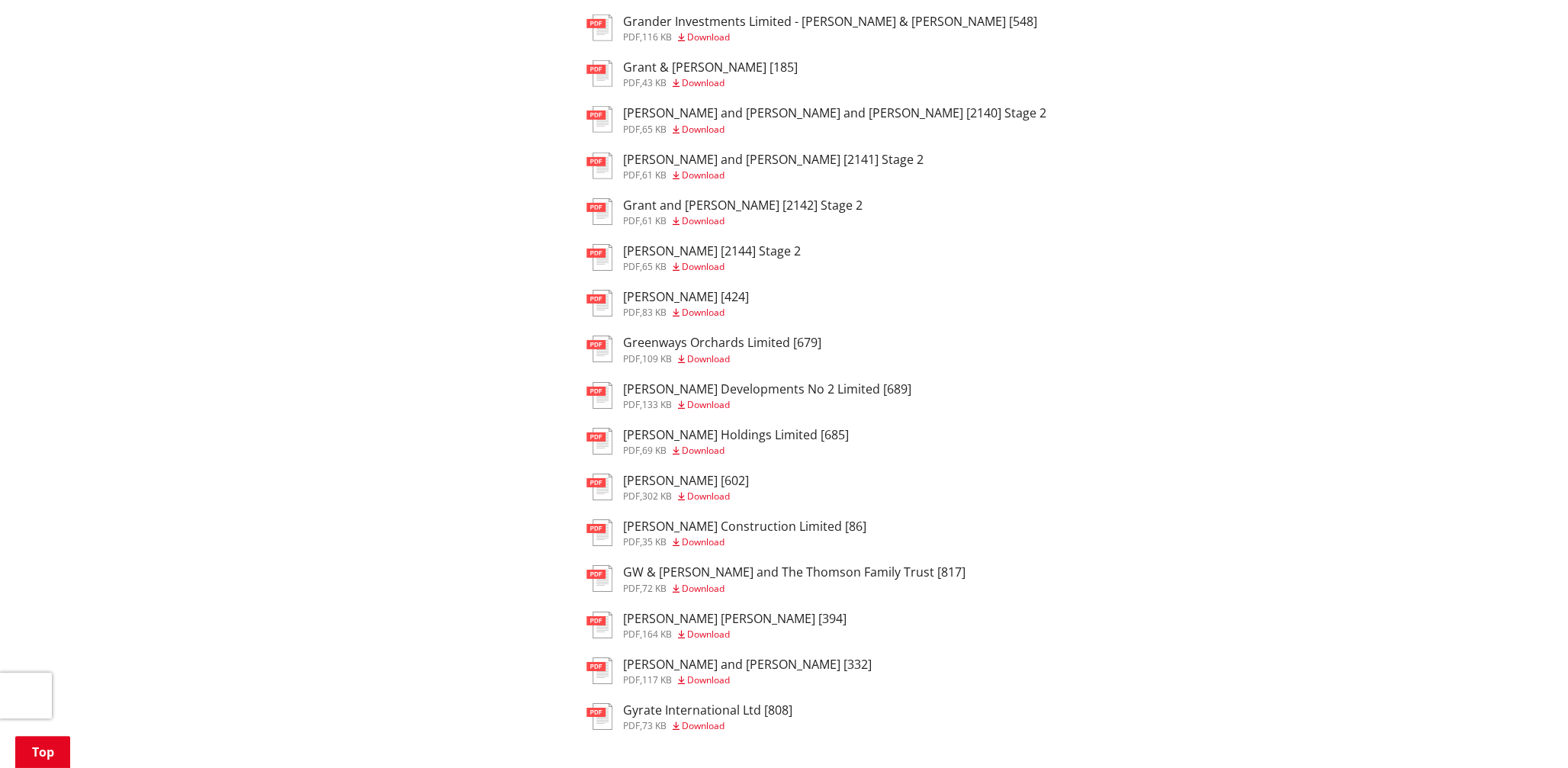 click on "Submitters H - M" at bounding box center [882, 802] 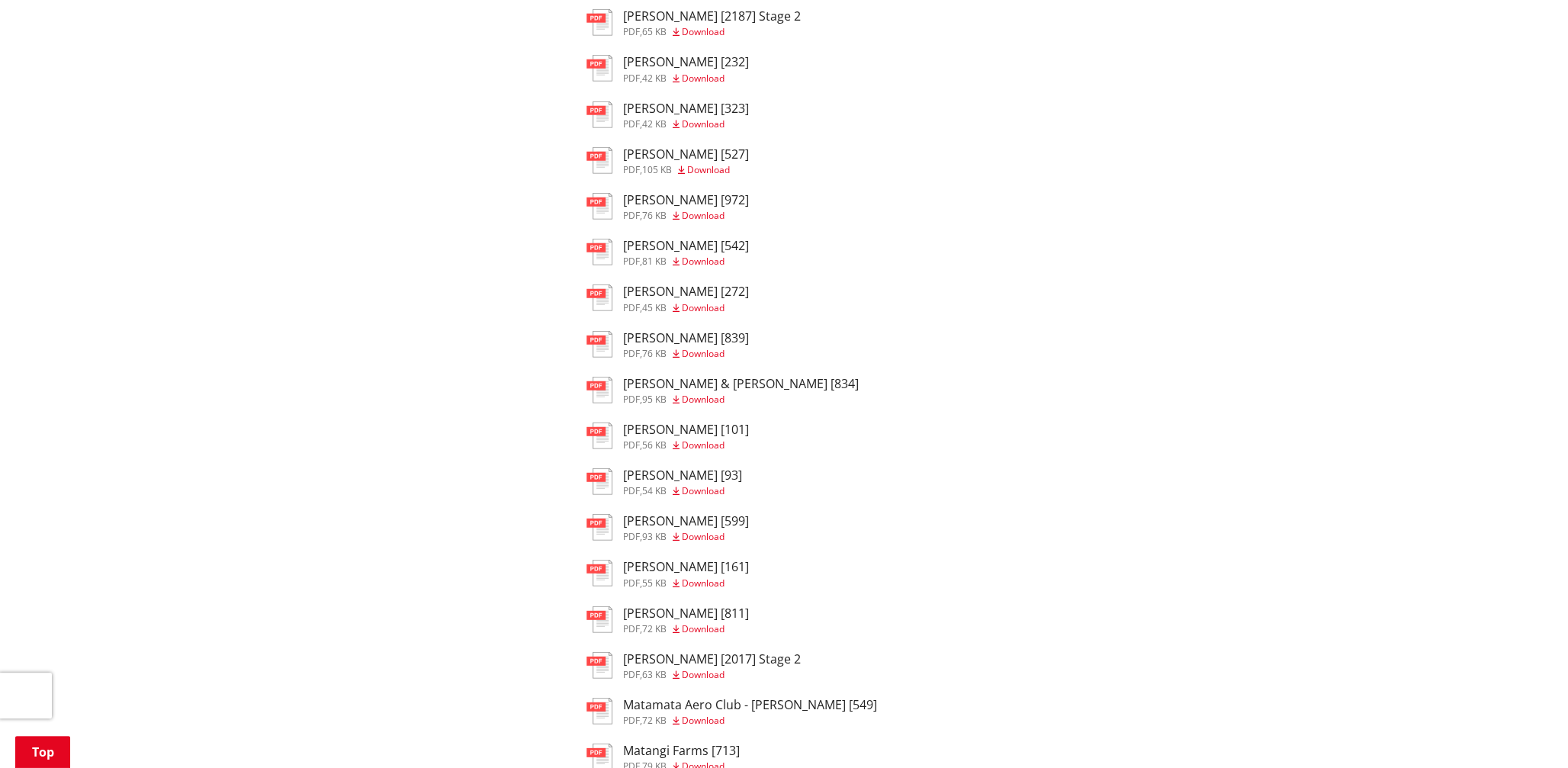 scroll, scrollTop: 29819, scrollLeft: 0, axis: vertical 